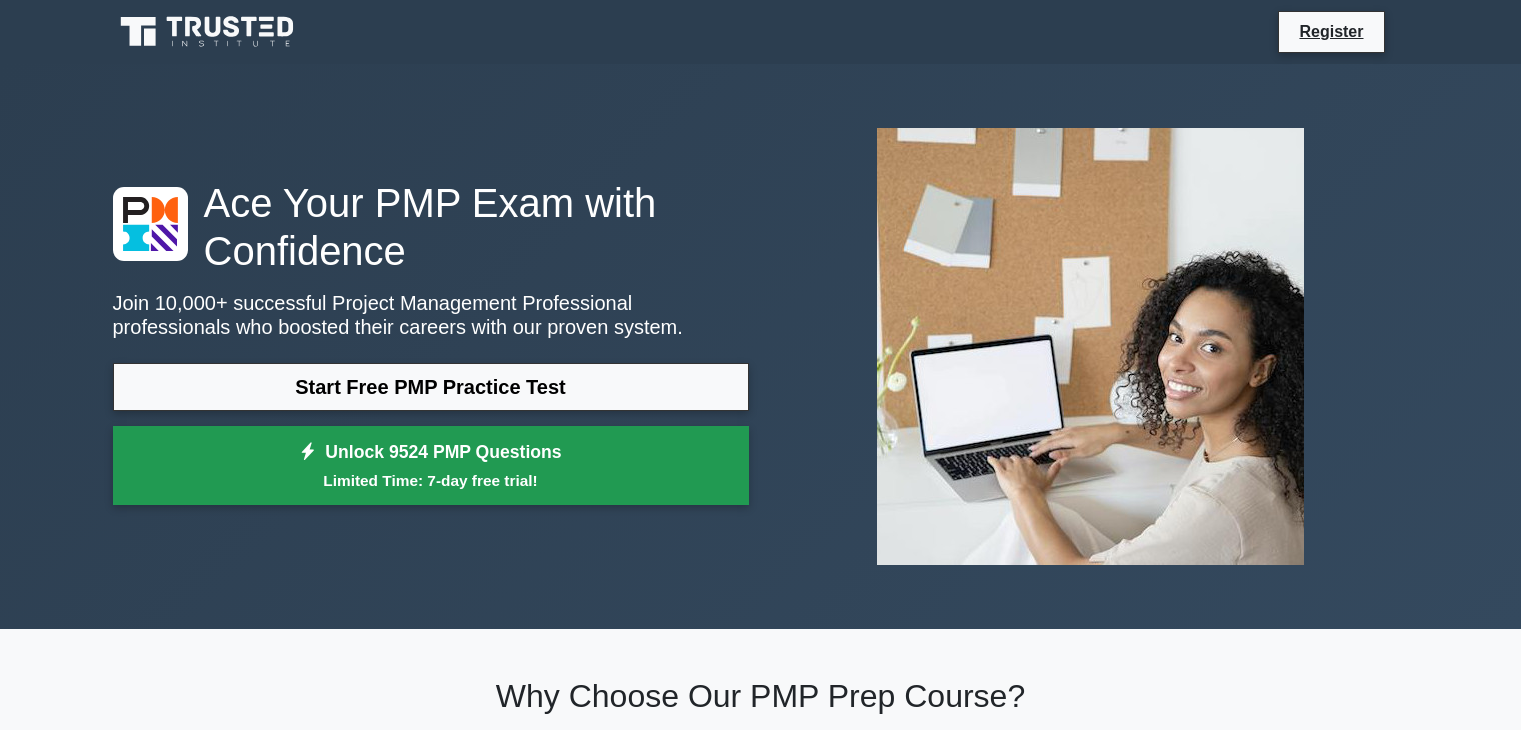 scroll, scrollTop: 0, scrollLeft: 0, axis: both 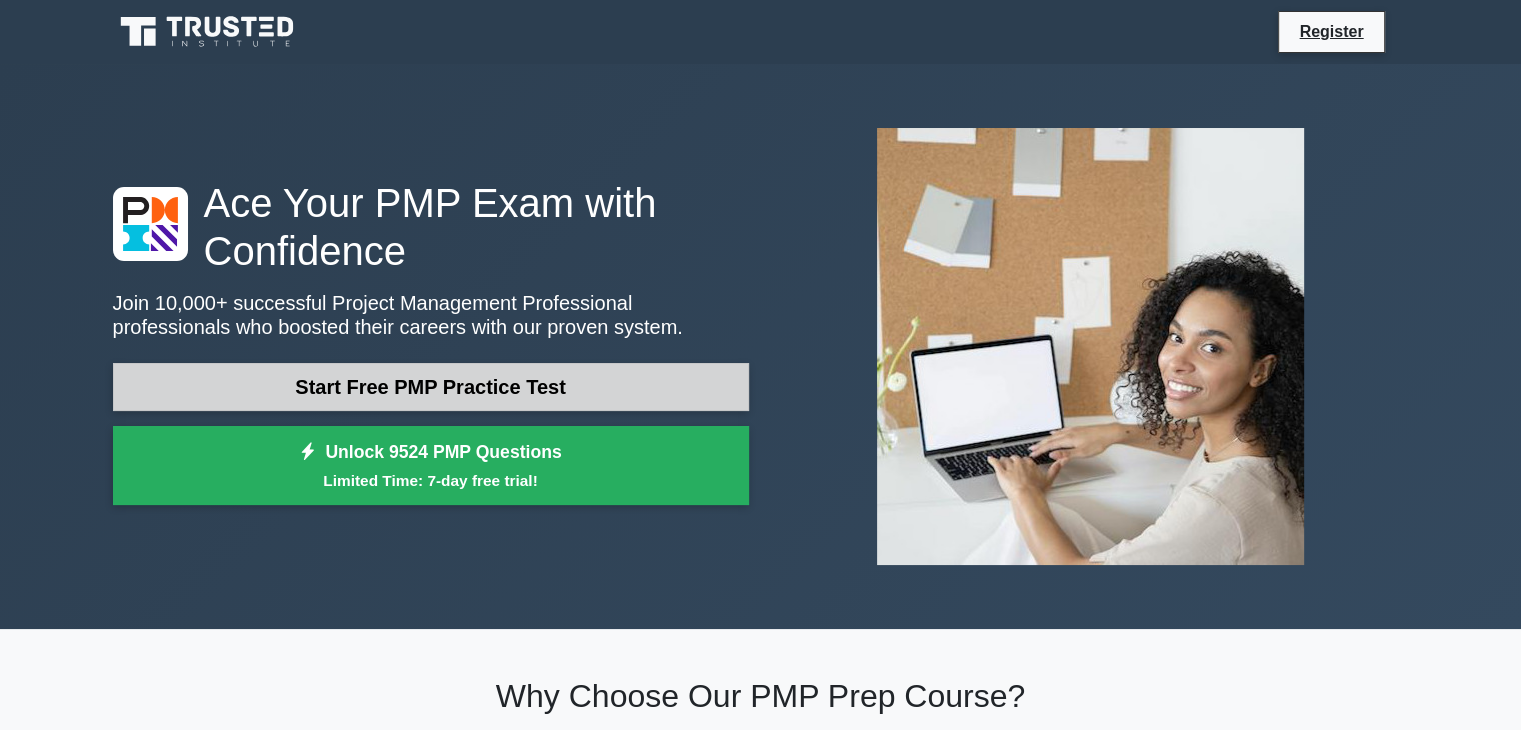 click on "Start Free PMP Practice Test" at bounding box center (431, 387) 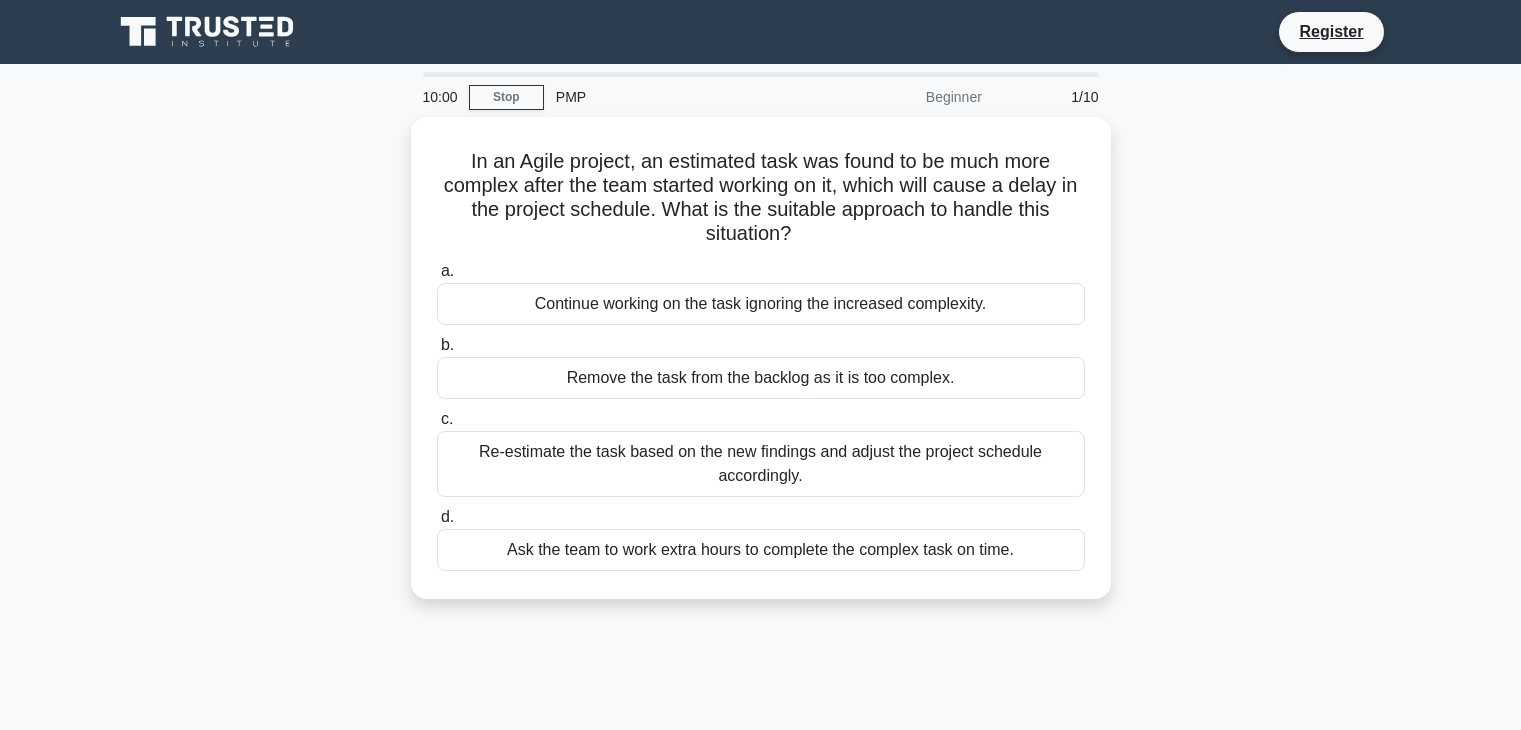 scroll, scrollTop: 0, scrollLeft: 0, axis: both 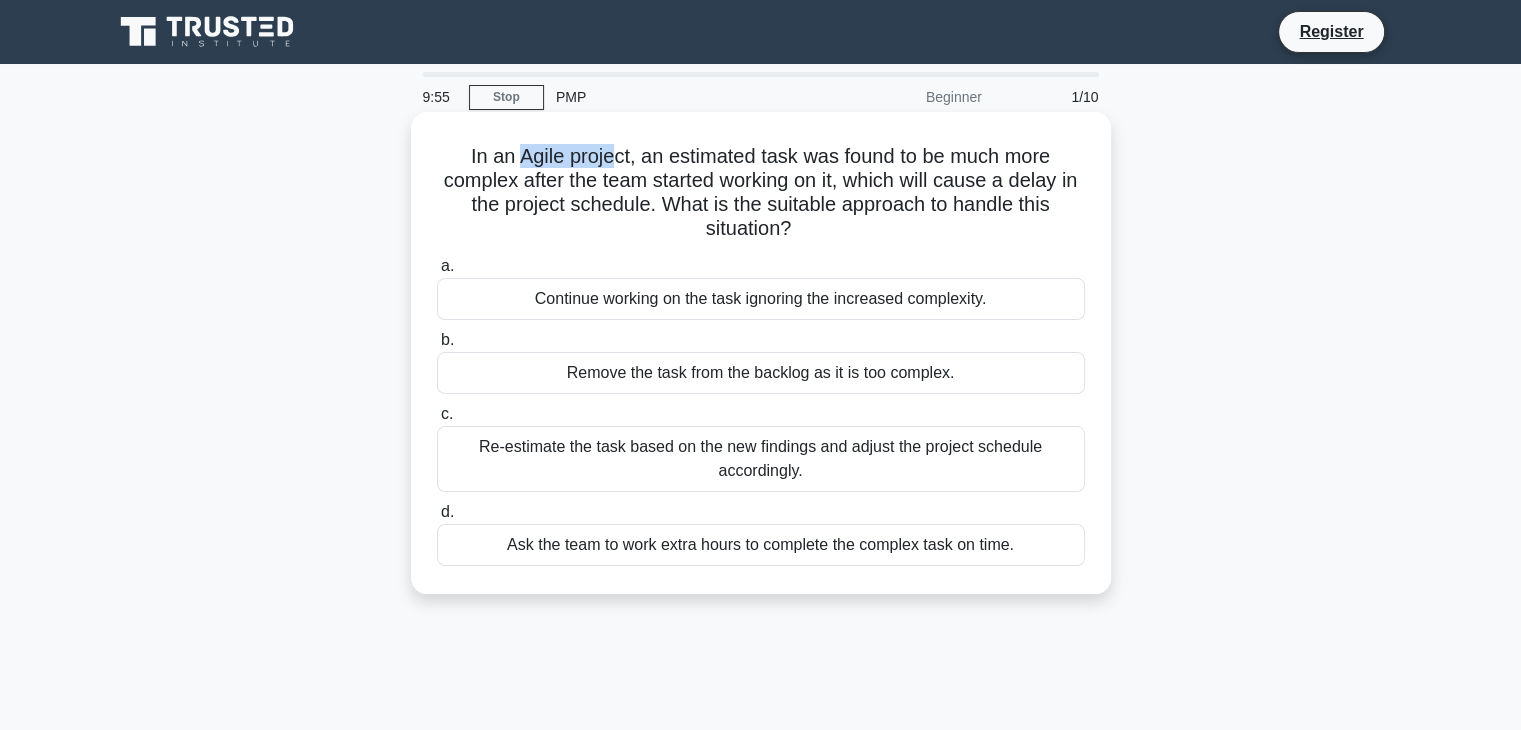 drag, startPoint x: 516, startPoint y: 161, endPoint x: 609, endPoint y: 166, distance: 93.13431 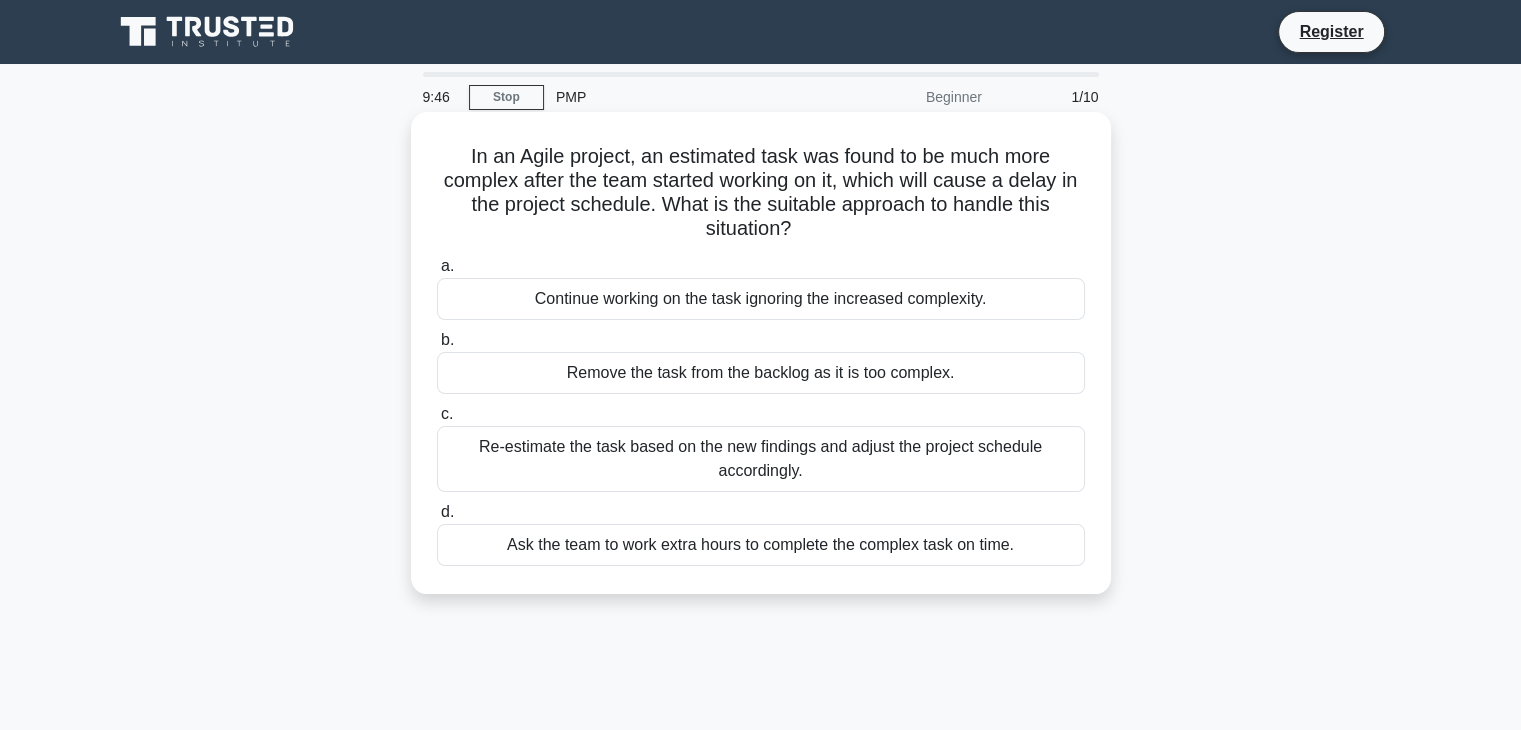 click on "Re-estimate the task based on the new findings and adjust the project schedule accordingly." at bounding box center (761, 459) 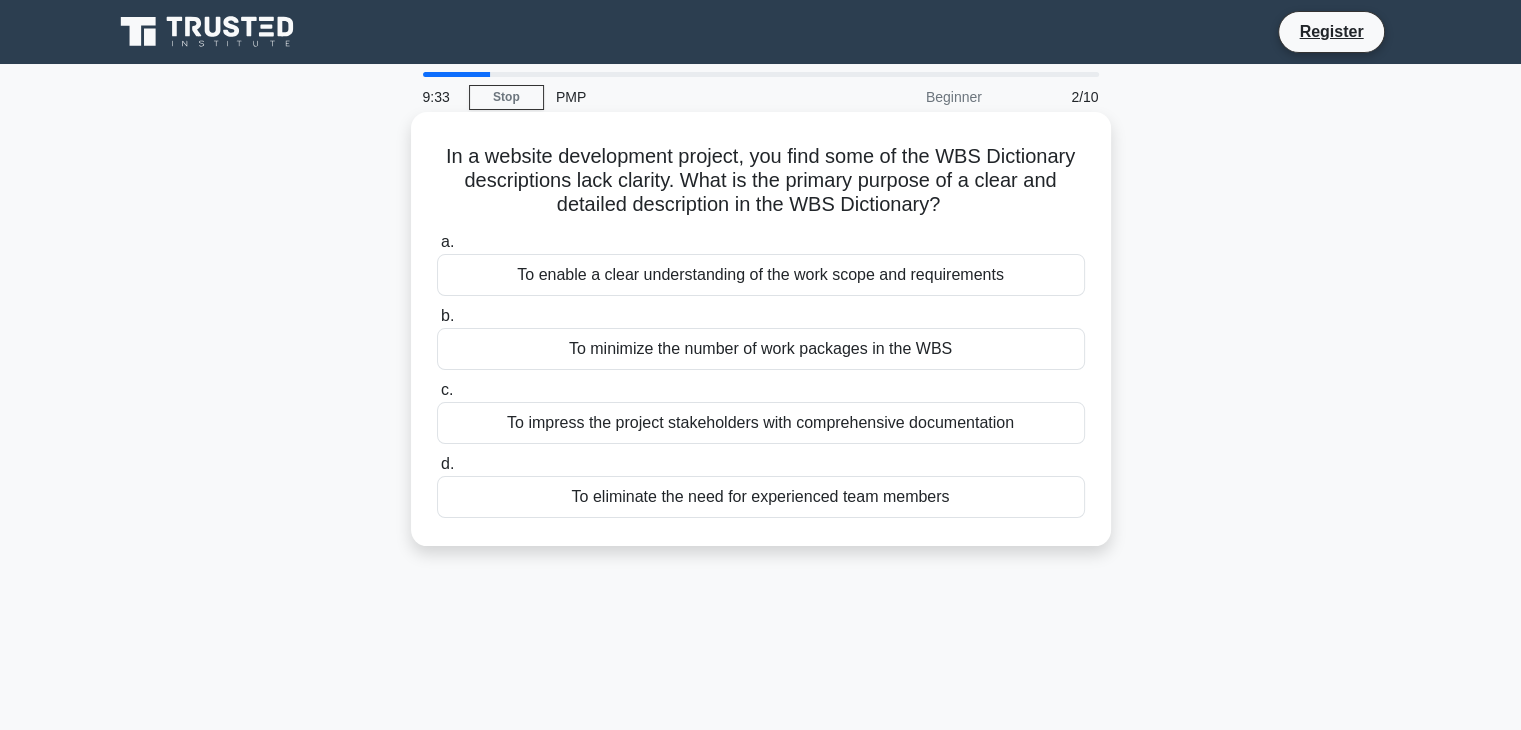 click on "To enable a clear understanding of the work scope and requirements" at bounding box center (761, 275) 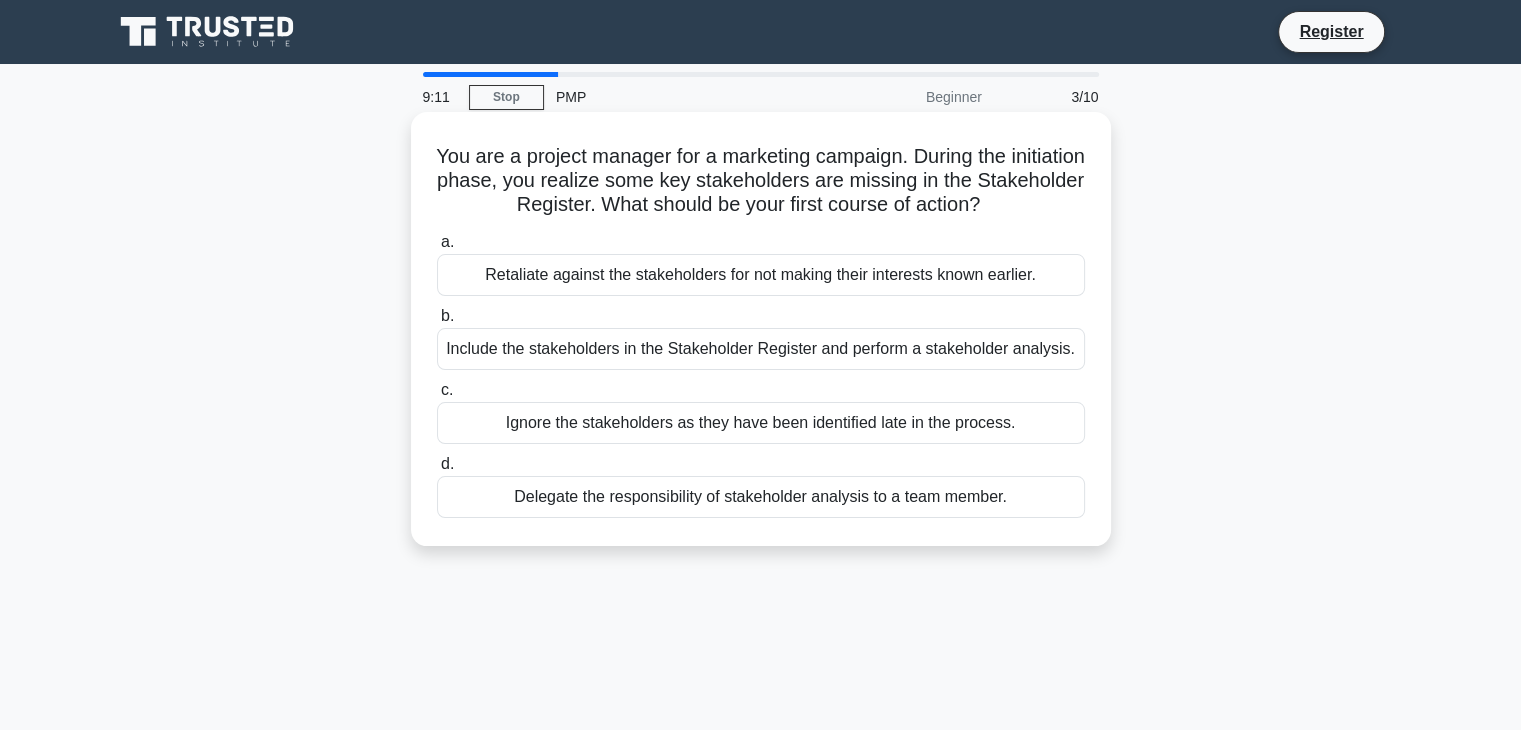 click on "Include the stakeholders in the Stakeholder Register and perform a stakeholder analysis." at bounding box center (761, 349) 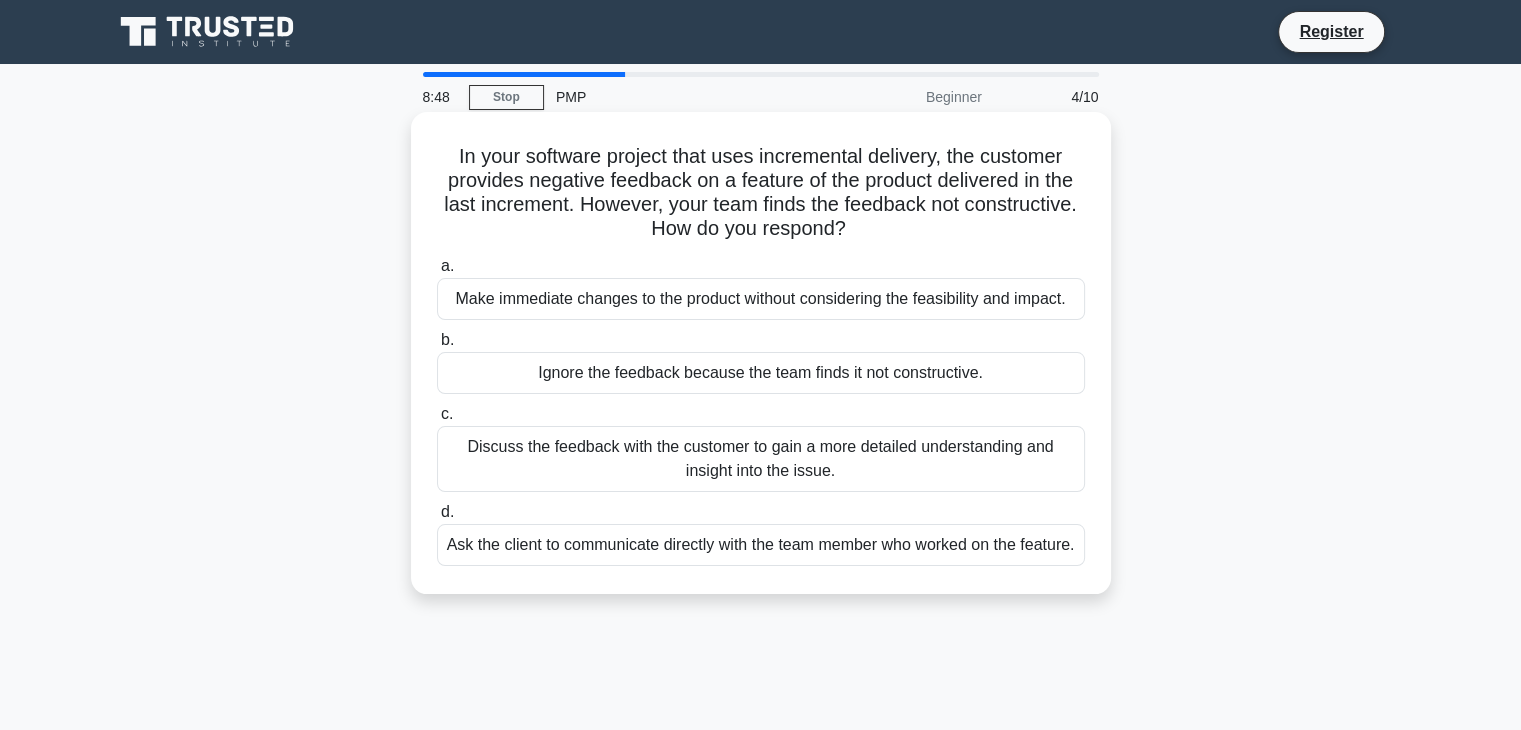click on "Discuss the feedback with the customer to gain a more detailed understanding and insight into the issue." at bounding box center [761, 459] 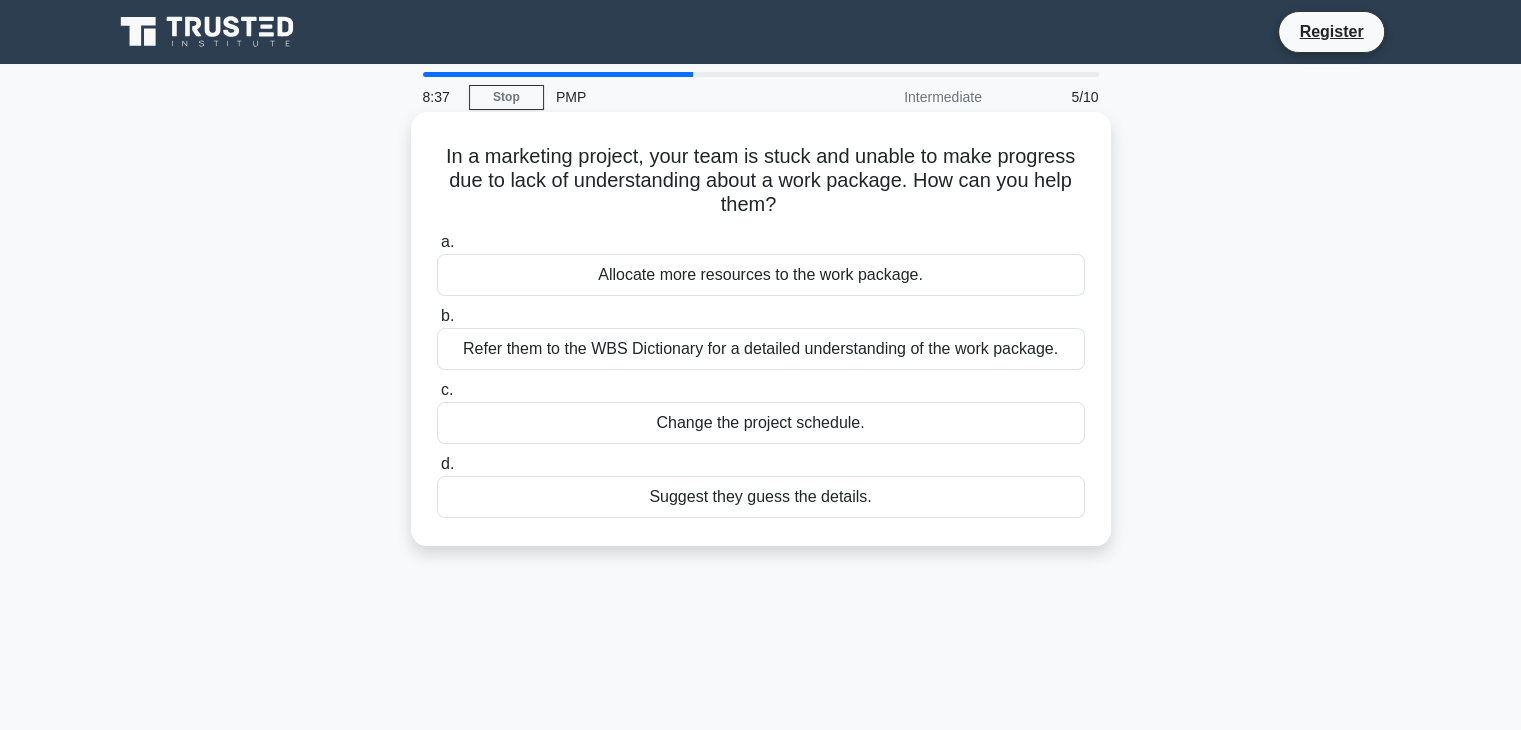 click on "Refer them to the WBS Dictionary for a detailed understanding of the work package." at bounding box center [761, 349] 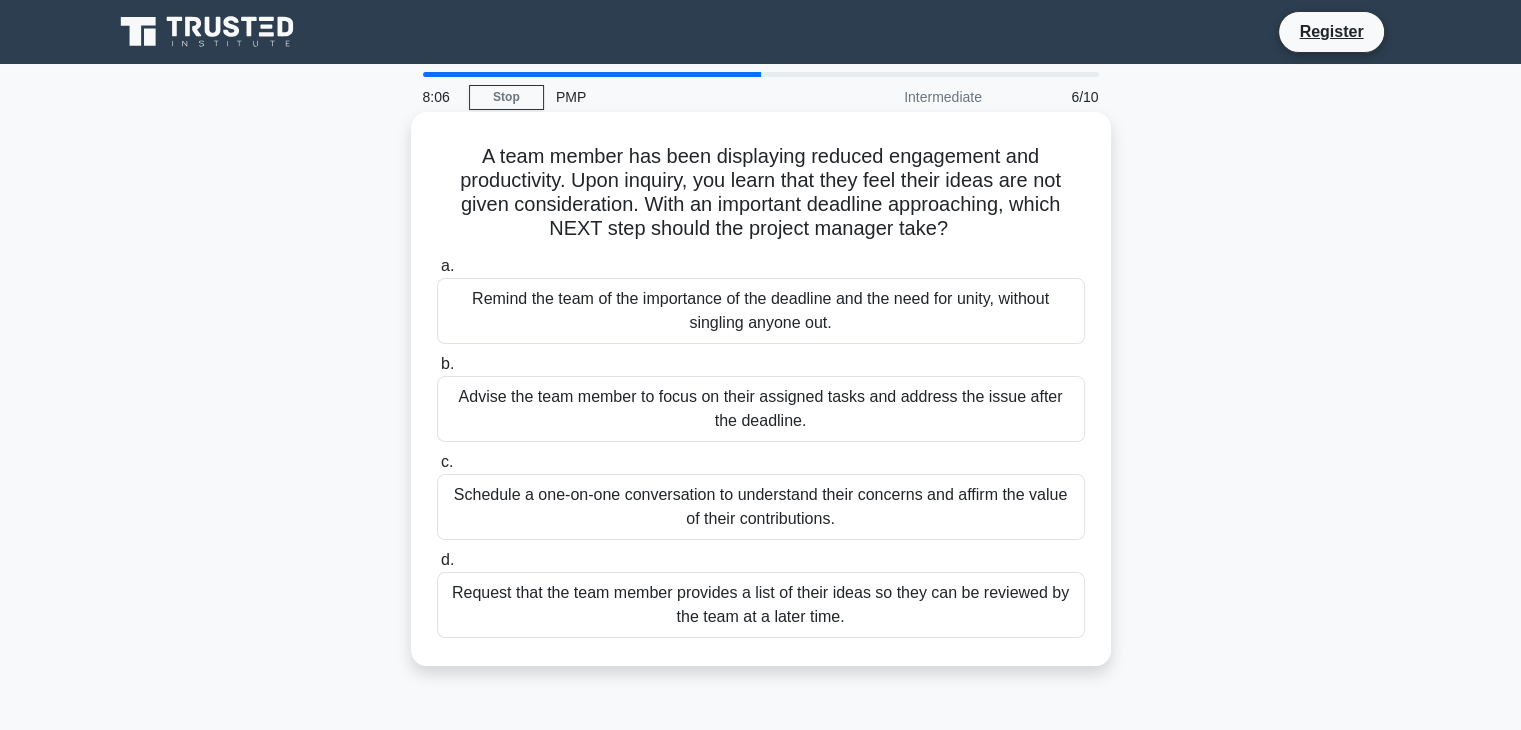 click on "Schedule a one-on-one conversation to understand their concerns and affirm the value of their contributions." at bounding box center [761, 507] 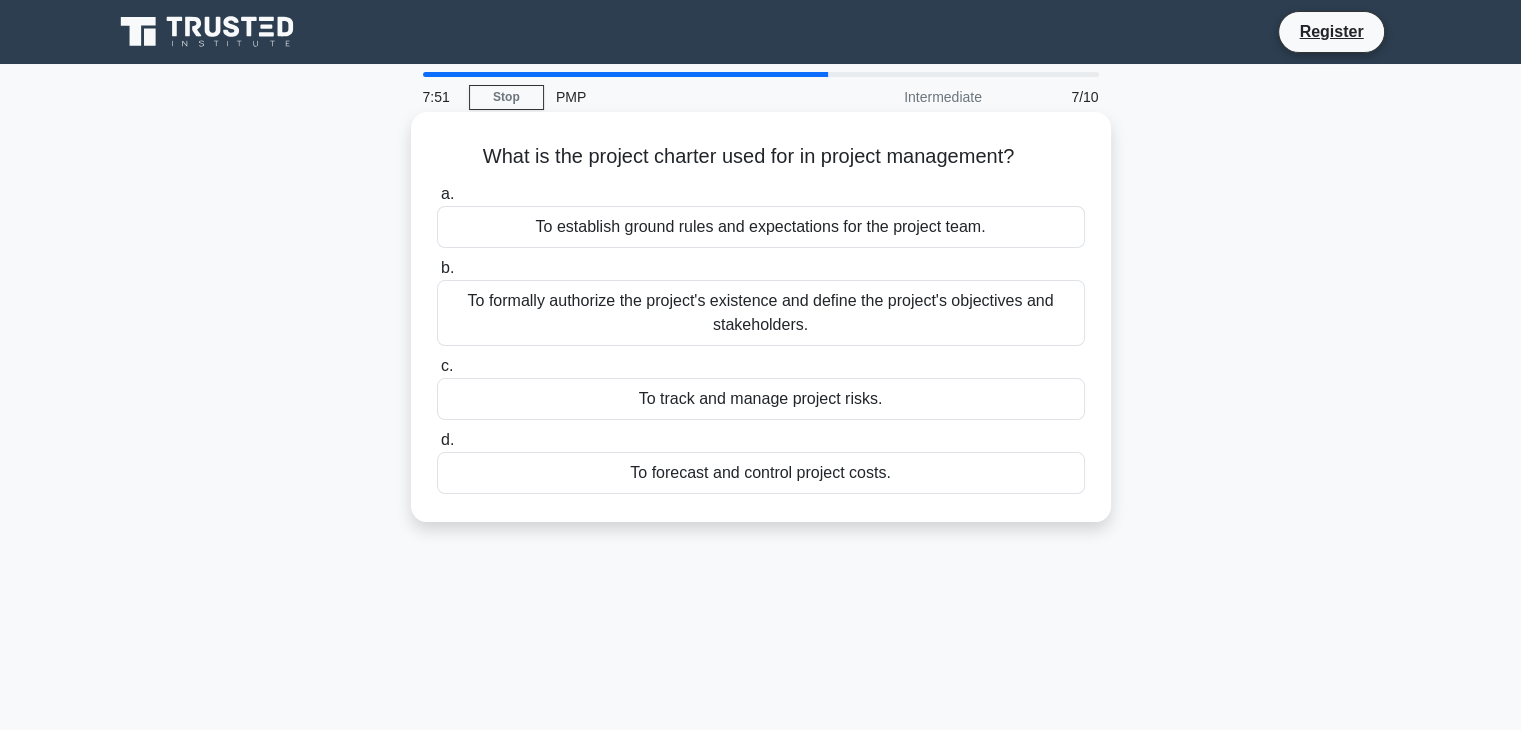 click on "To formally authorize the project's existence and define the project's objectives and stakeholders." at bounding box center (761, 313) 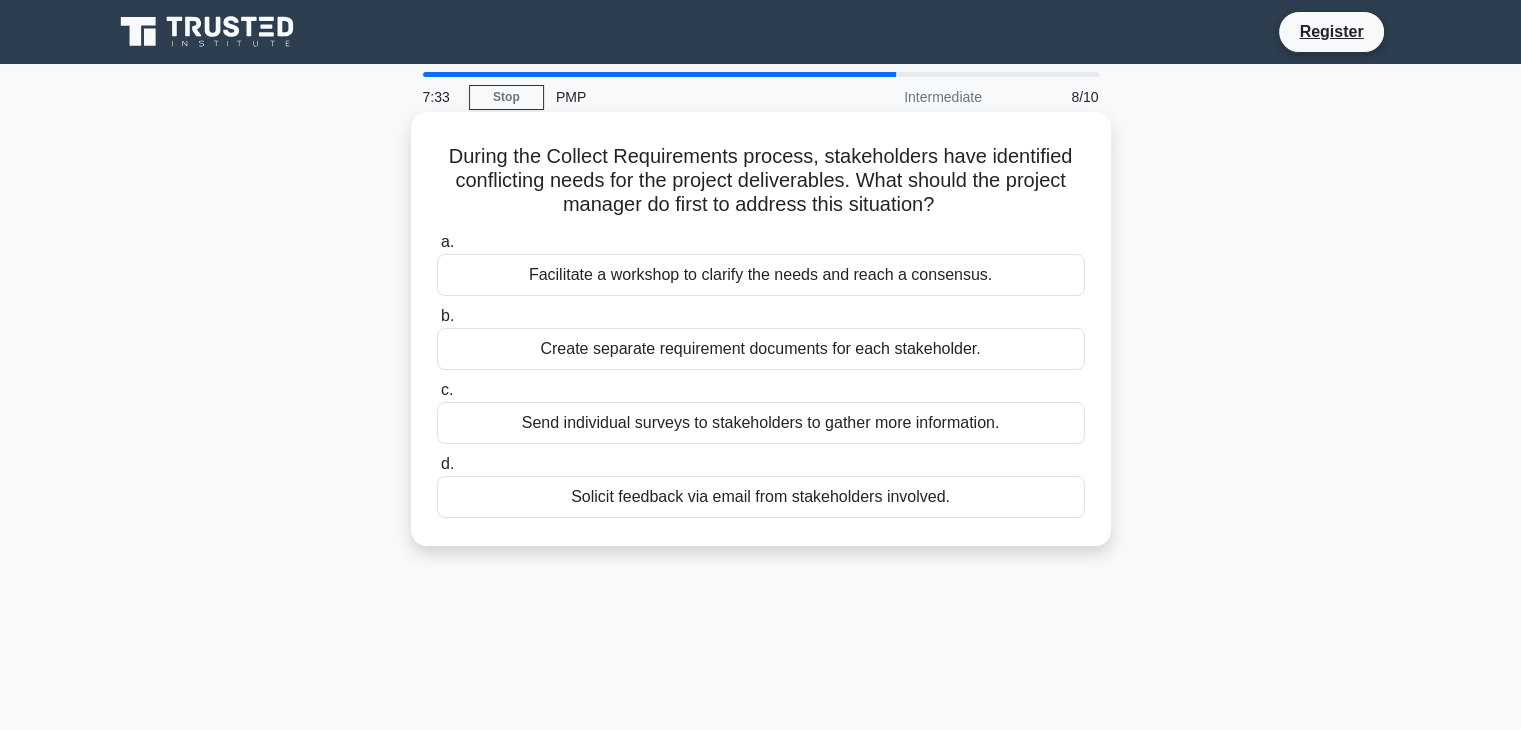 click on "Facilitate a workshop to clarify the needs and reach a consensus." at bounding box center (761, 275) 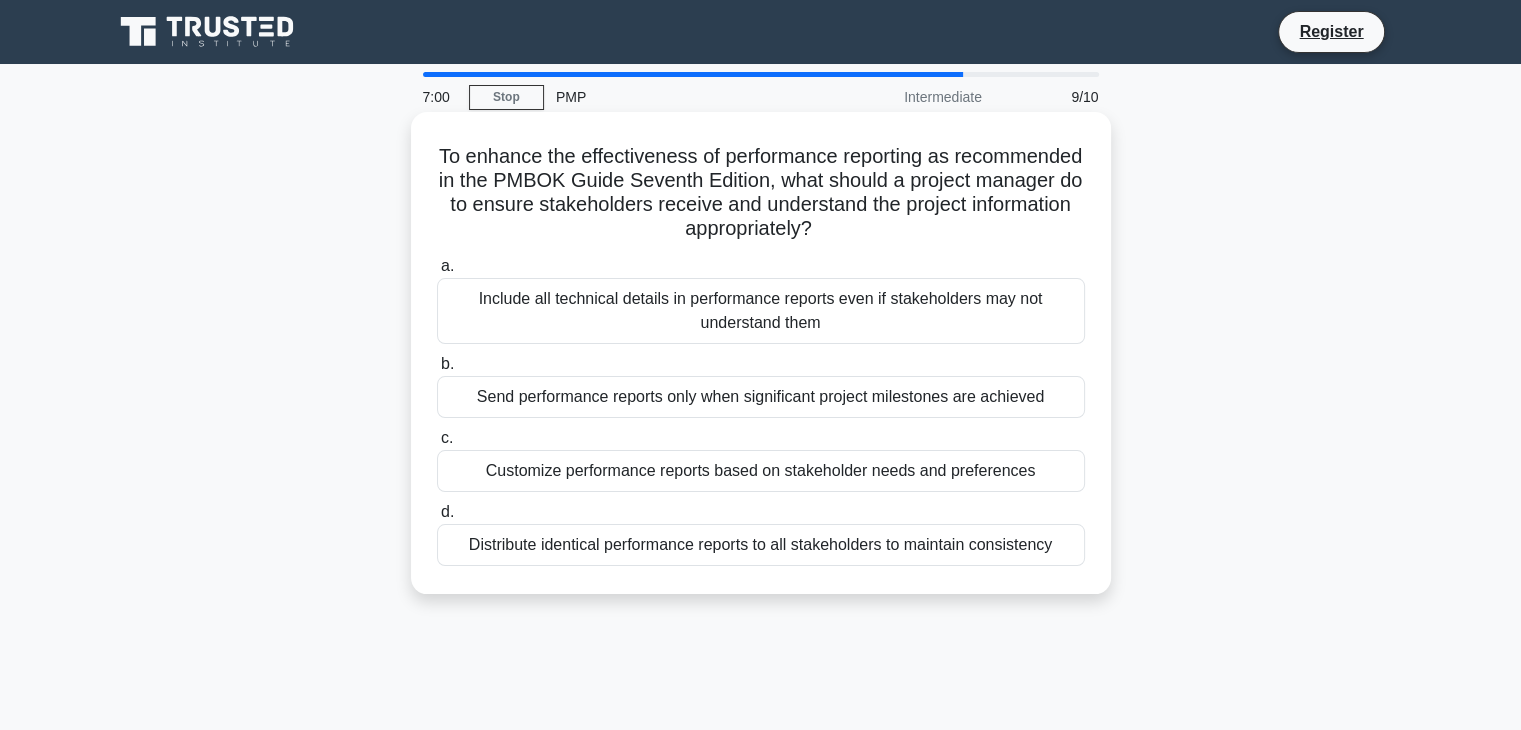 click on "Send performance reports only when significant project milestones are achieved" at bounding box center (761, 397) 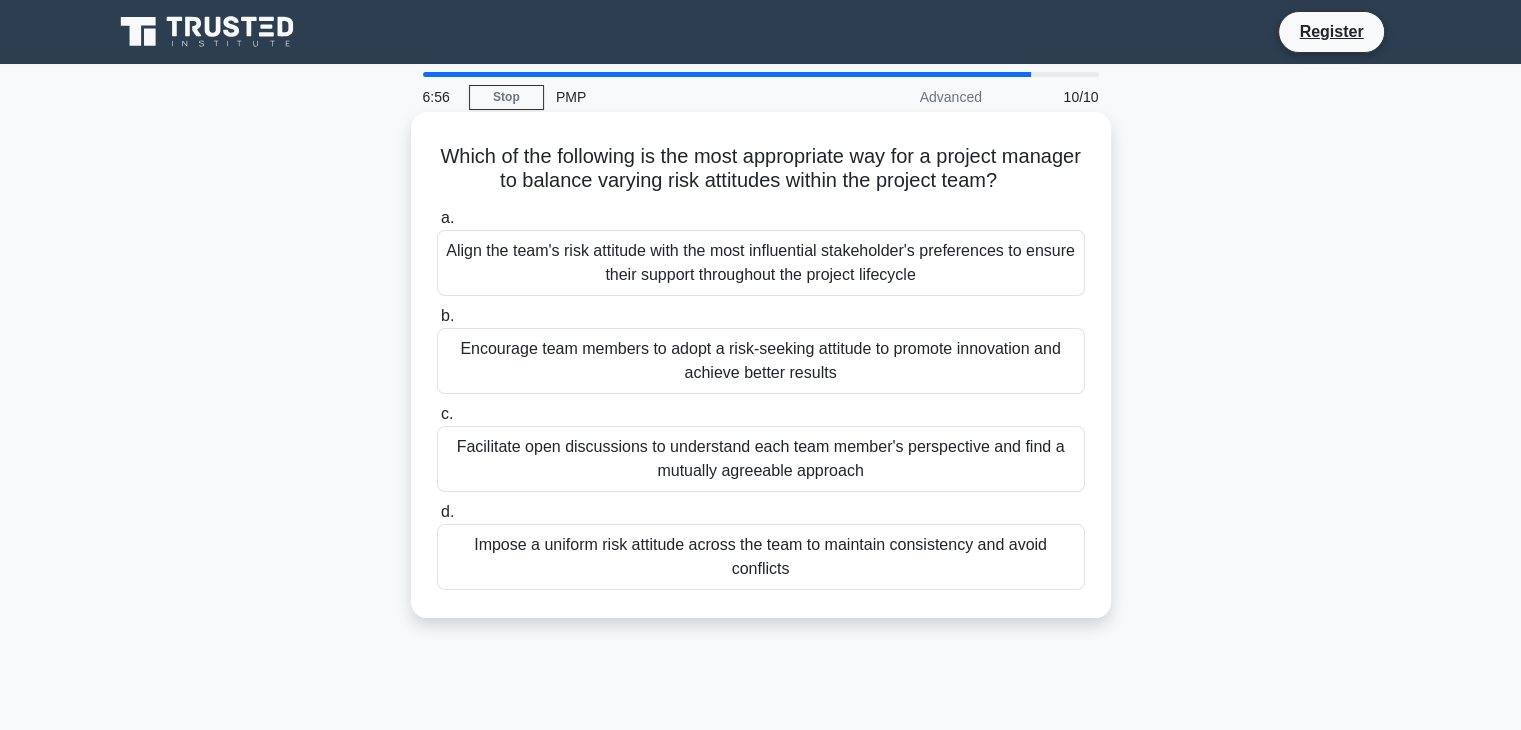 click on "Which of the following is the most appropriate way for a project manager to balance varying risk attitudes within the project team?
.spinner_0XTQ{transform-origin:center;animation:spinner_y6GP .75s linear infinite}@keyframes spinner_y6GP{100%{transform:rotate(360deg)}}" at bounding box center (761, 169) 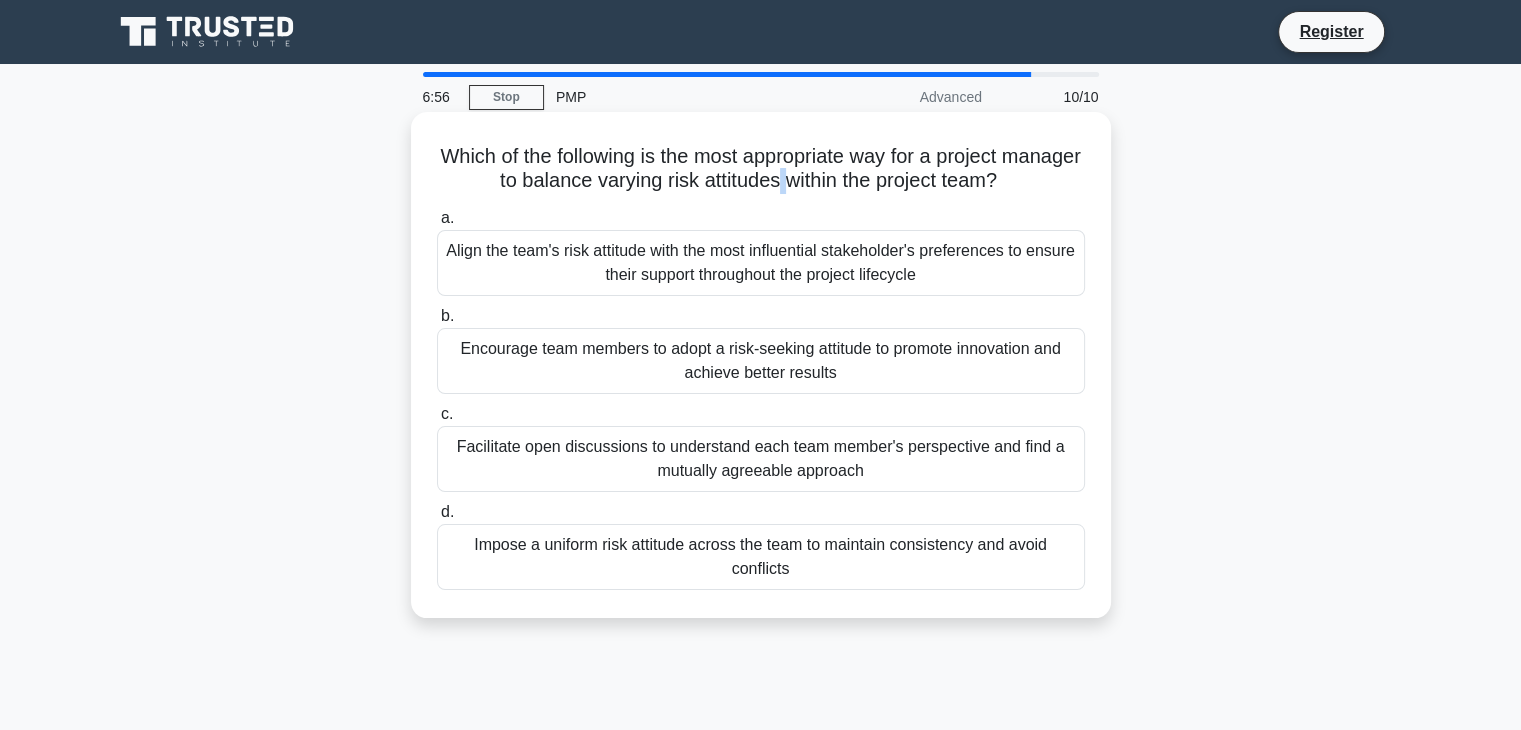 click on "Which of the following is the most appropriate way for a project manager to balance varying risk attitudes within the project team?
.spinner_0XTQ{transform-origin:center;animation:spinner_y6GP .75s linear infinite}@keyframes spinner_y6GP{100%{transform:rotate(360deg)}}" at bounding box center (761, 169) 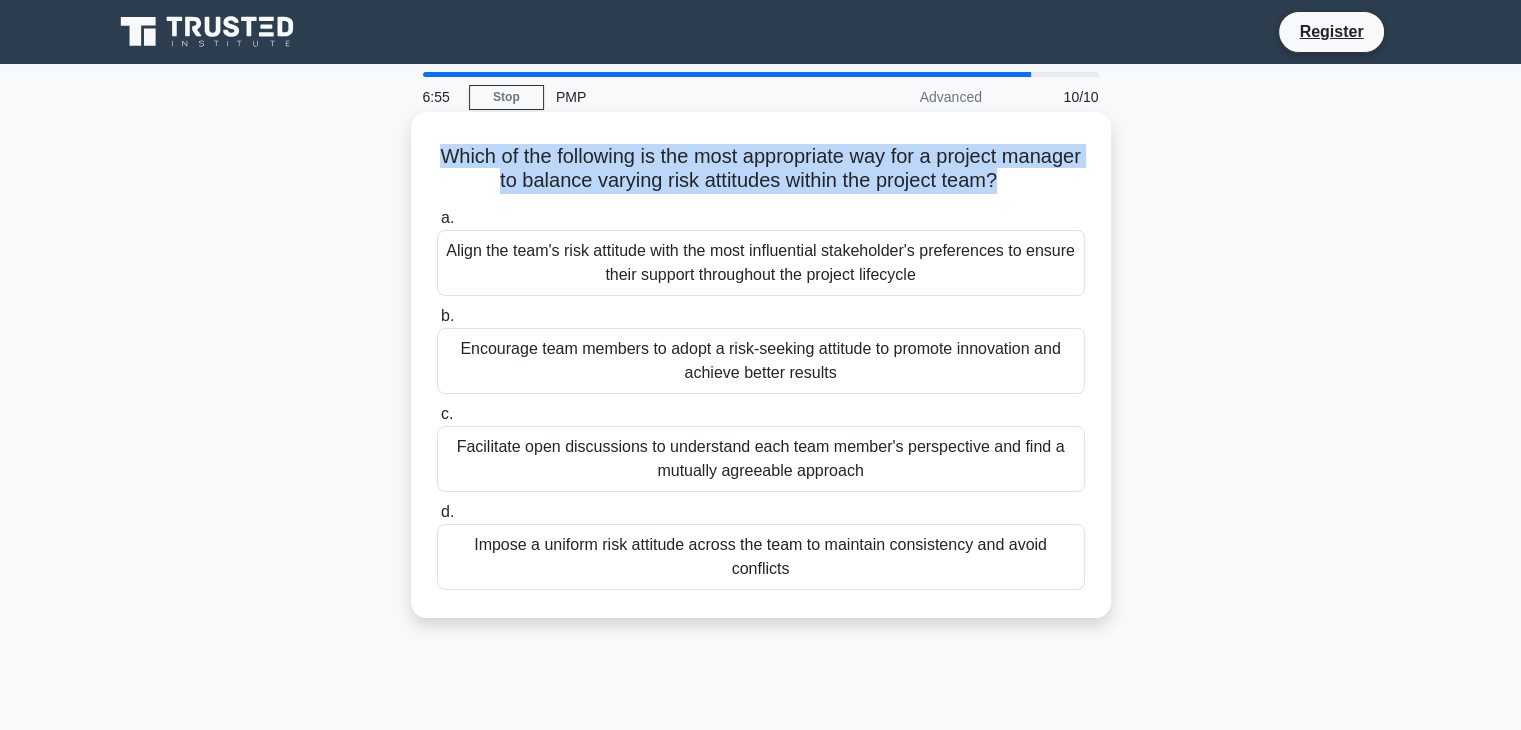 click on "Which of the following is the most appropriate way for a project manager to balance varying risk attitudes within the project team?
.spinner_0XTQ{transform-origin:center;animation:spinner_y6GP .75s linear infinite}@keyframes spinner_y6GP{100%{transform:rotate(360deg)}}" at bounding box center [761, 169] 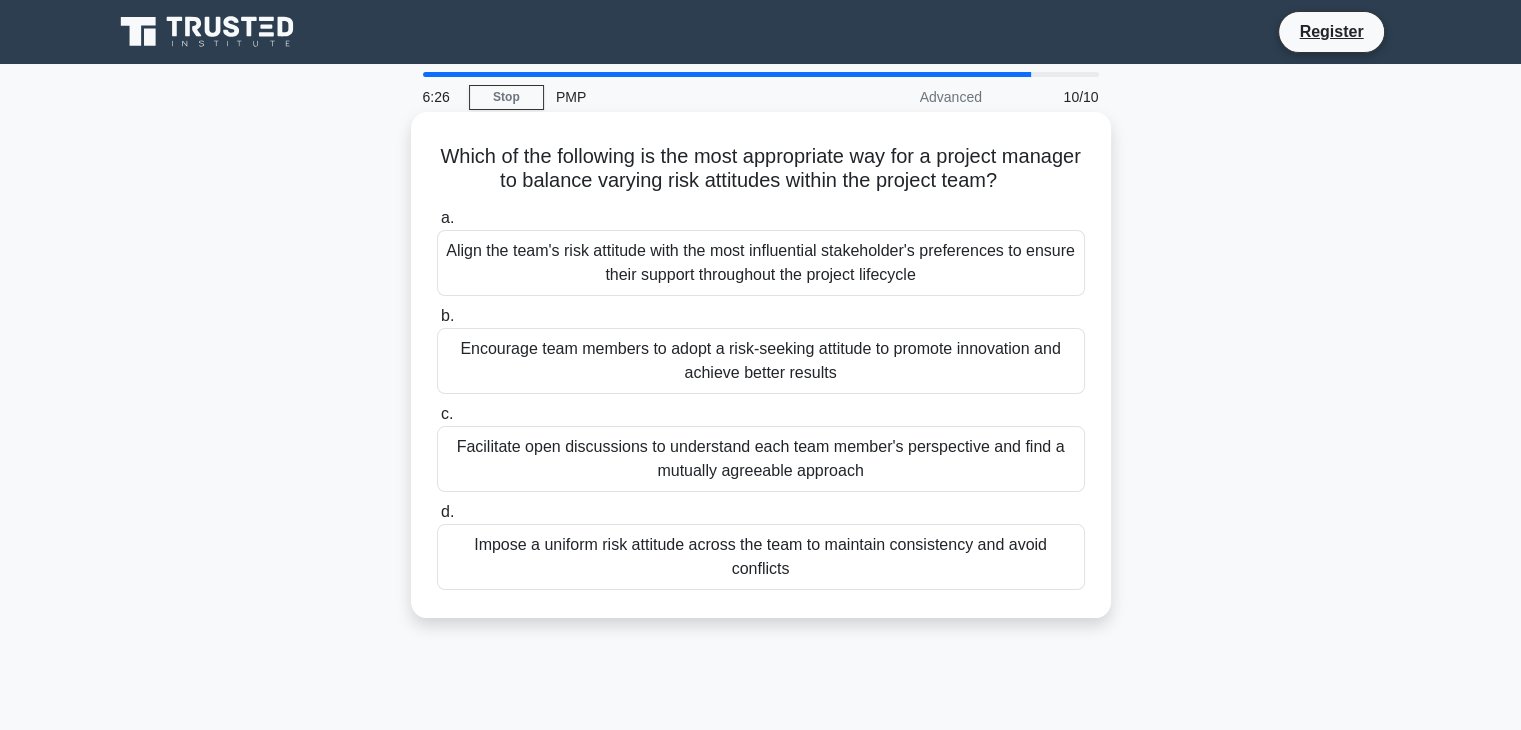 click on "Impose a uniform risk attitude across the team to maintain consistency and avoid conflicts" at bounding box center [761, 557] 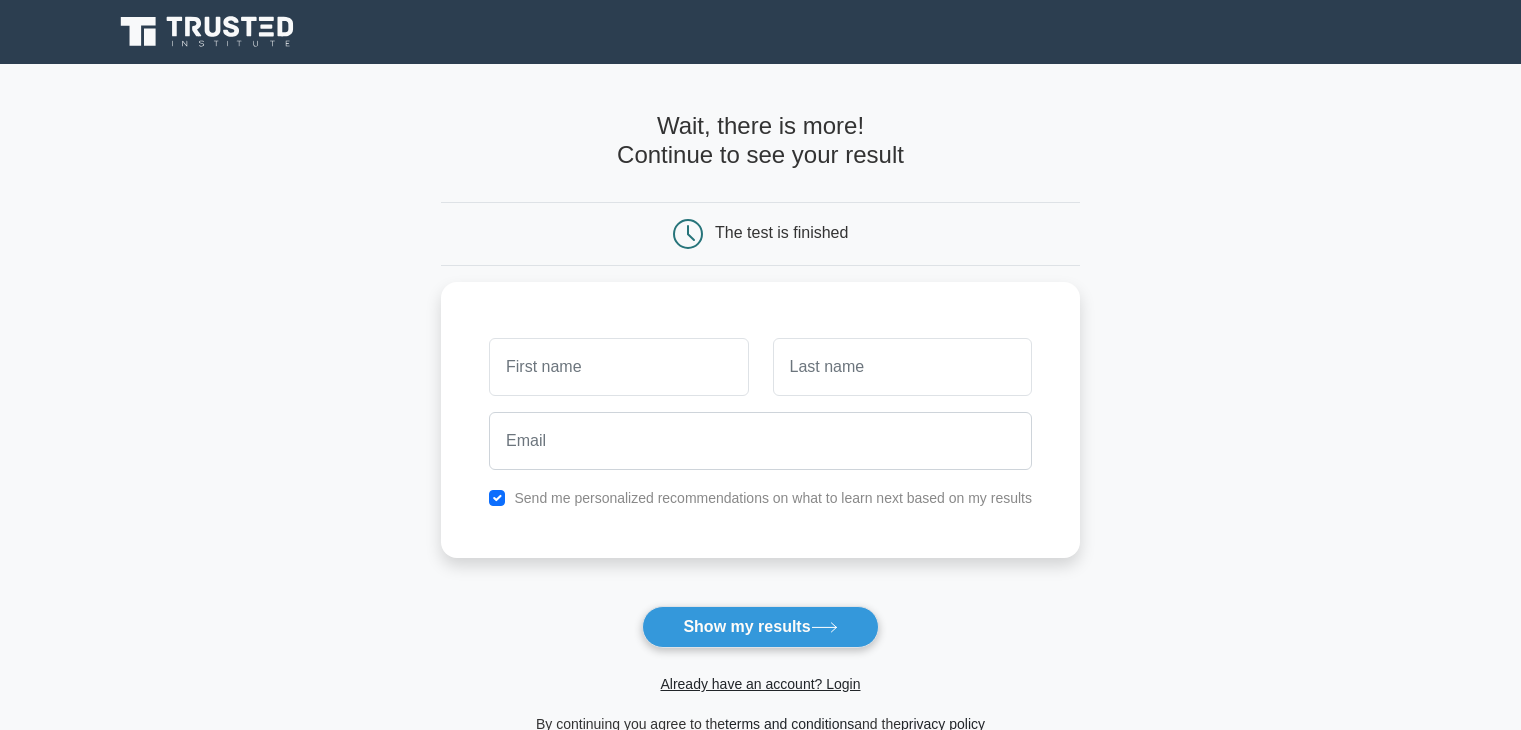 scroll, scrollTop: 0, scrollLeft: 0, axis: both 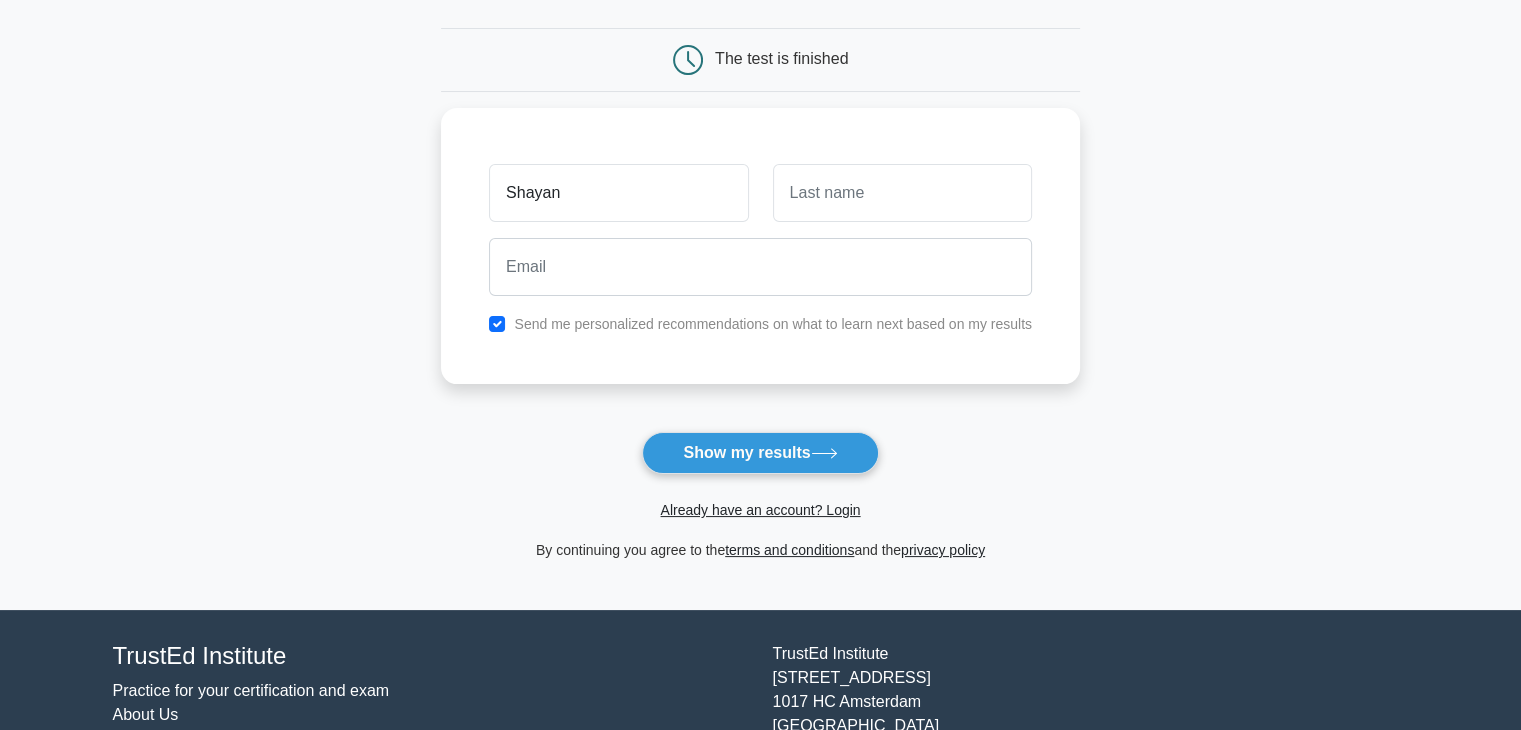 type on "Shayan" 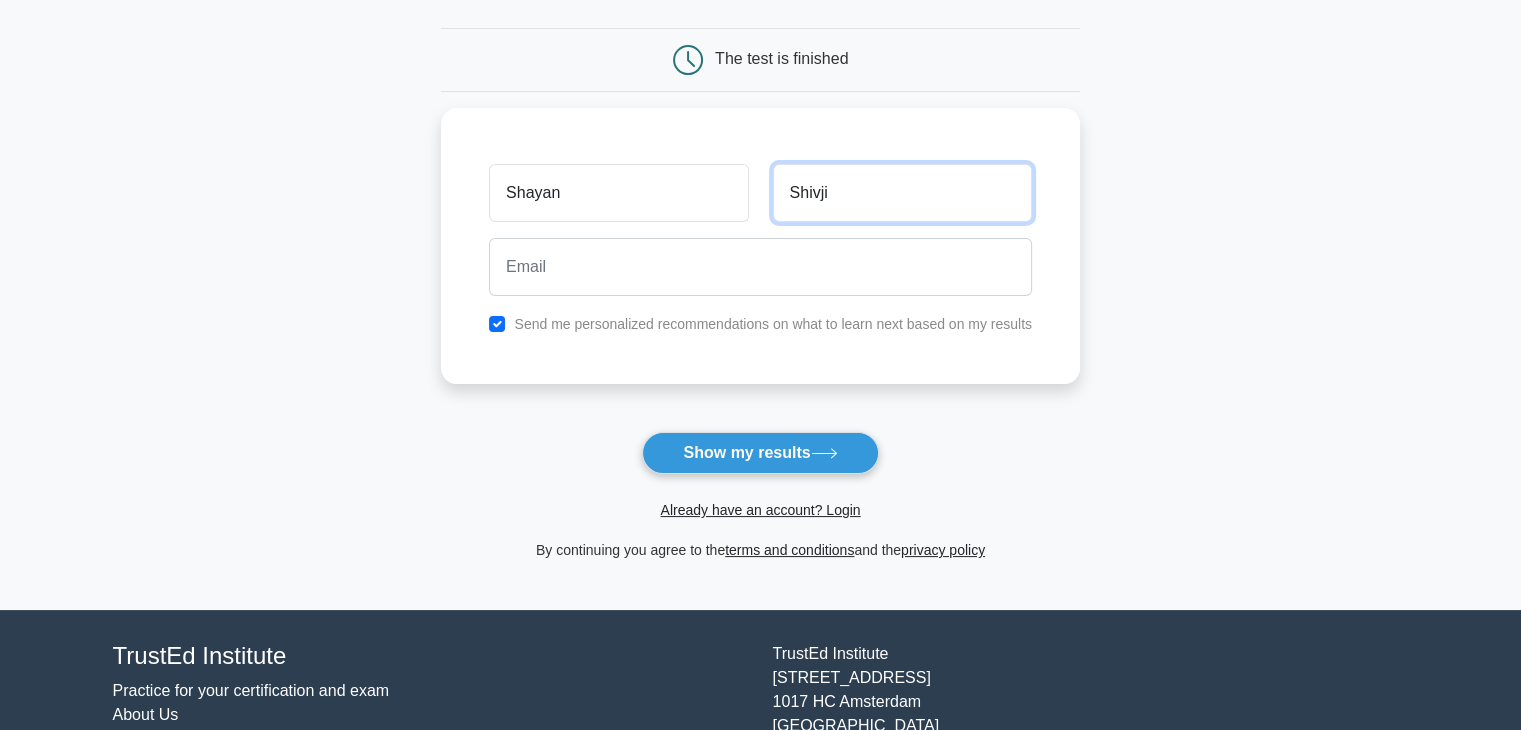 type on "Shivji" 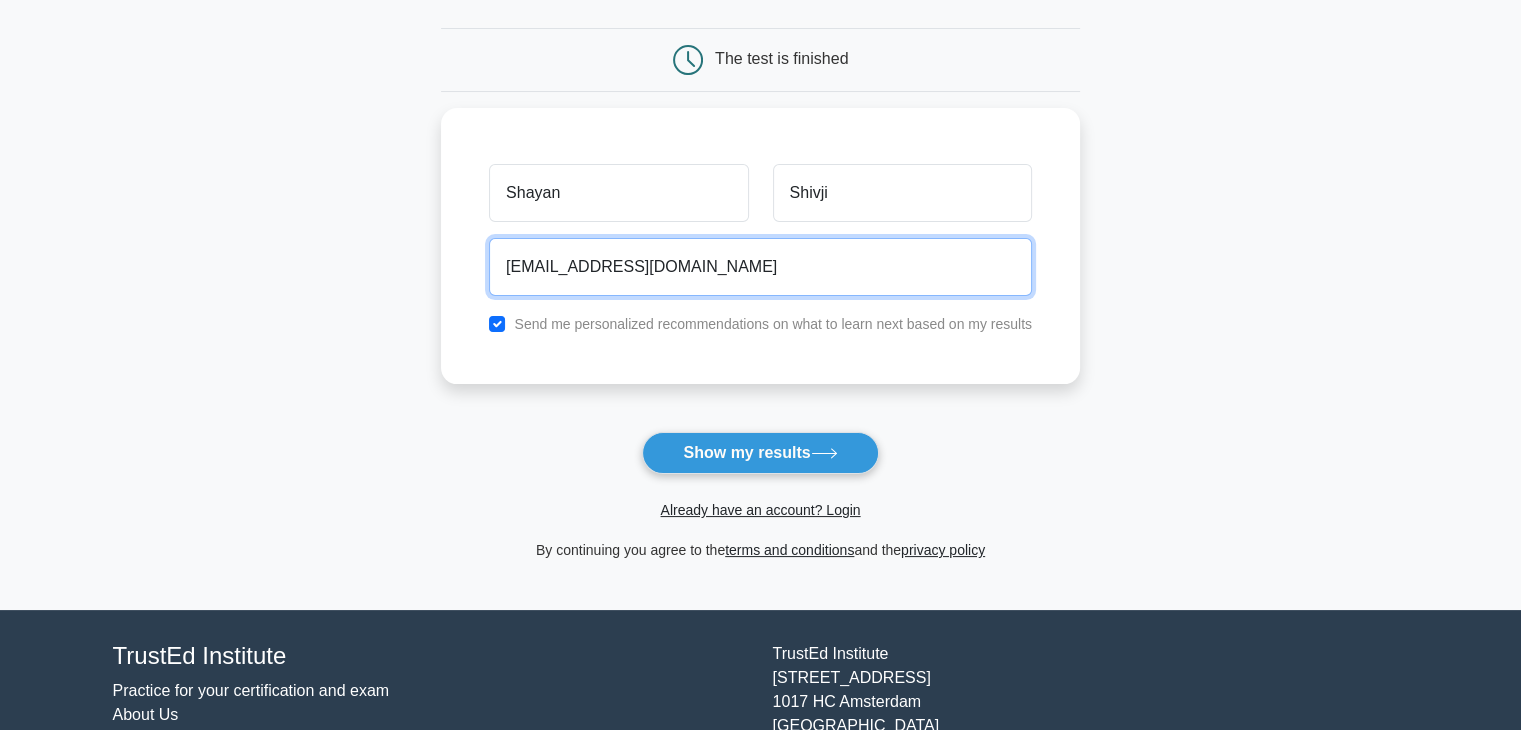 type on "69kevluv69@gmail.com" 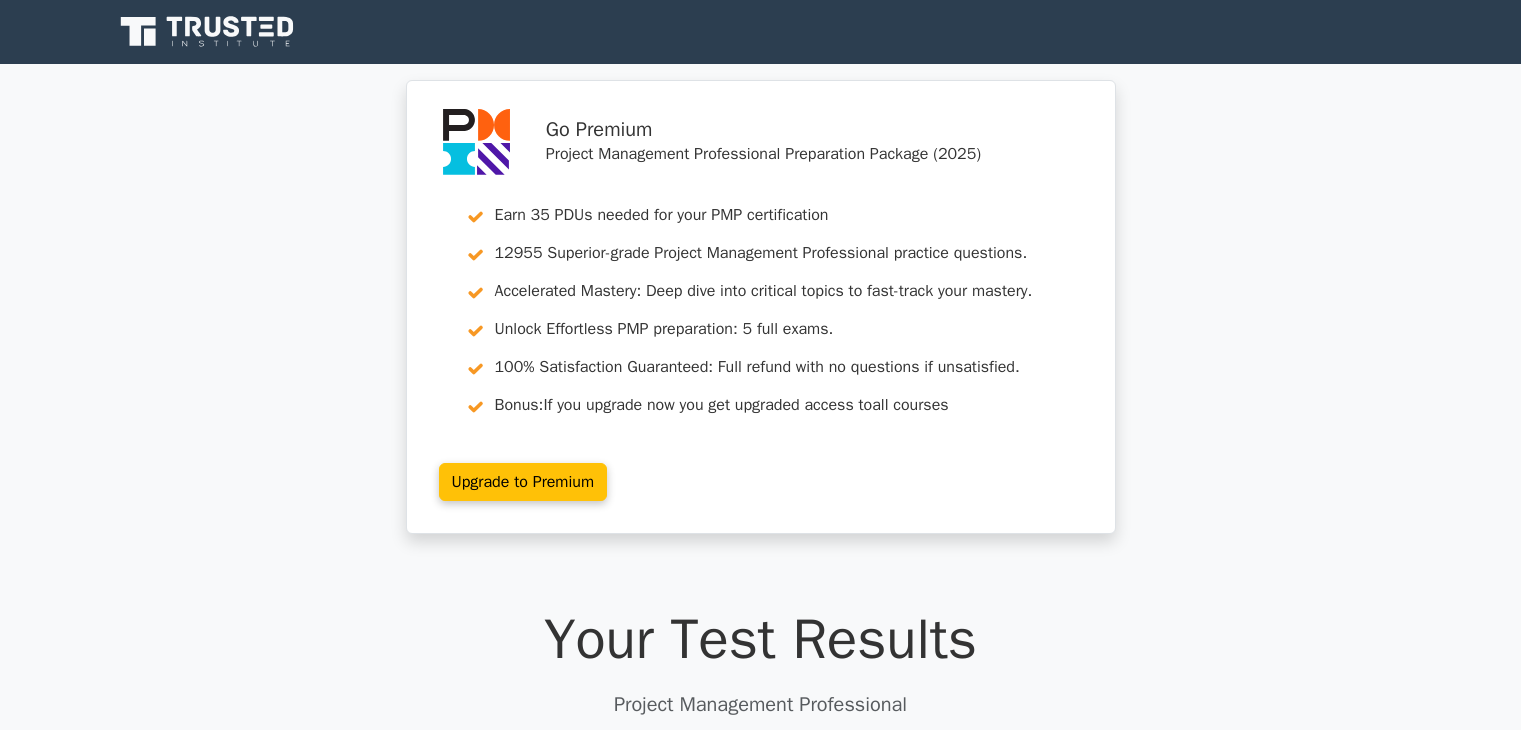 scroll, scrollTop: 0, scrollLeft: 0, axis: both 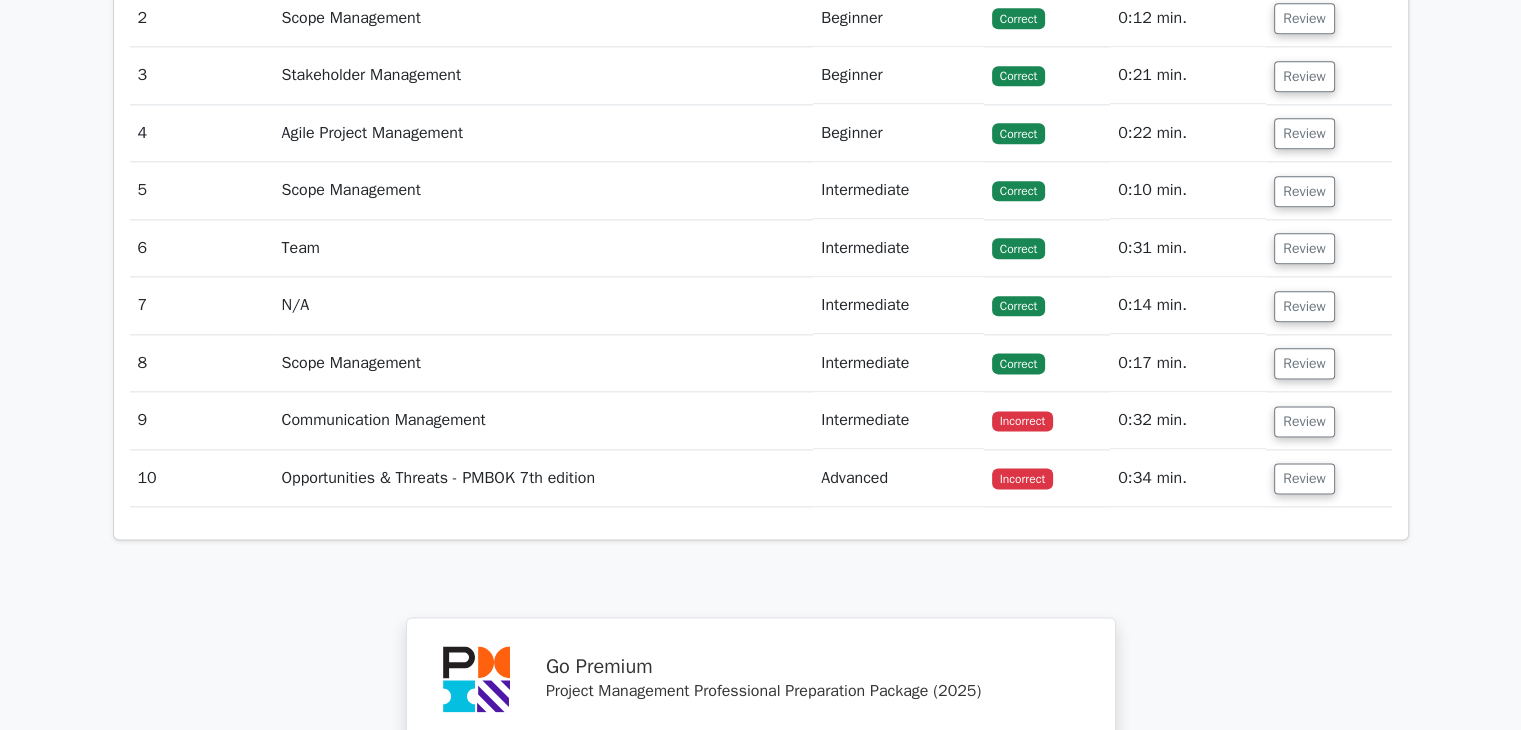 click on "Communication Management" at bounding box center [543, 420] 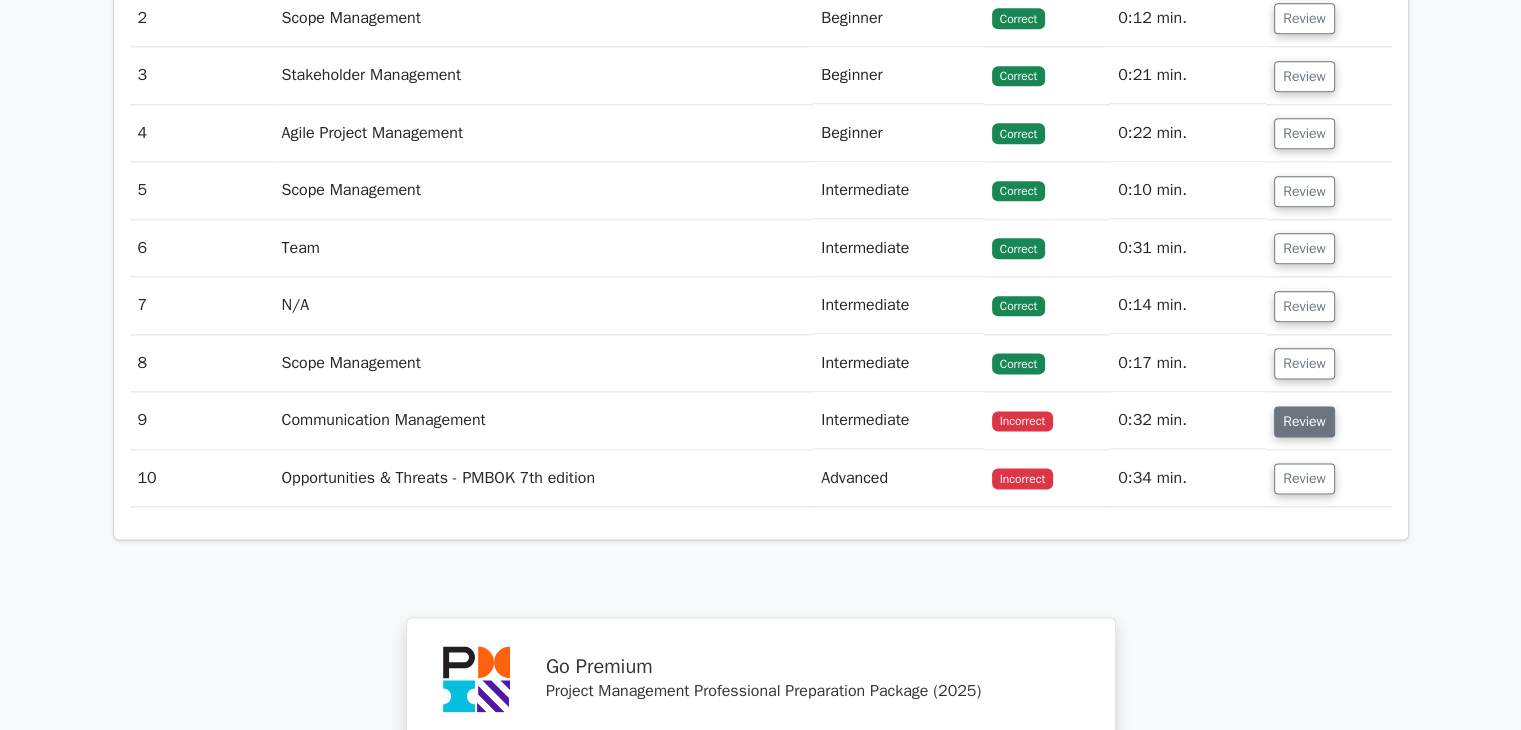 click on "Review" at bounding box center [1304, 421] 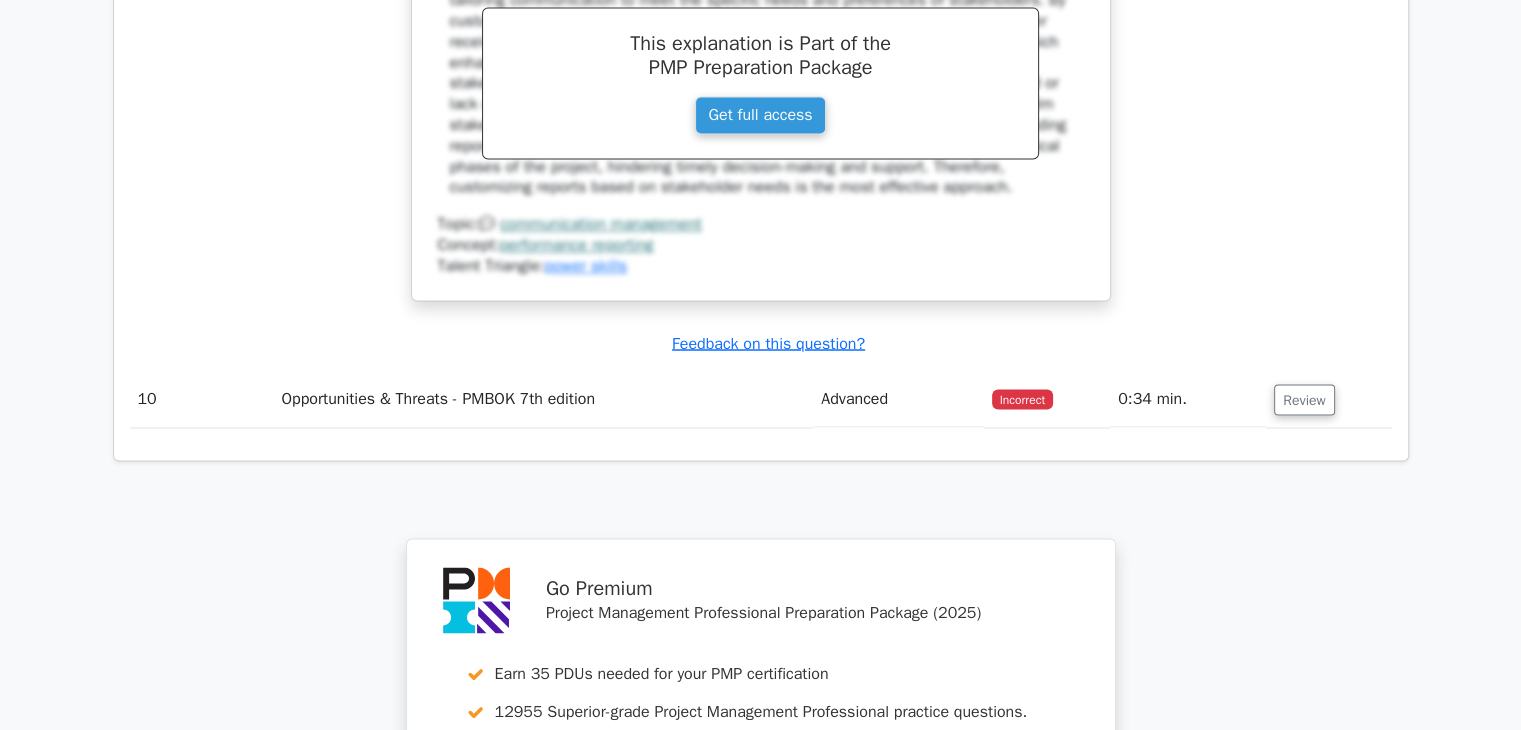 scroll, scrollTop: 3600, scrollLeft: 0, axis: vertical 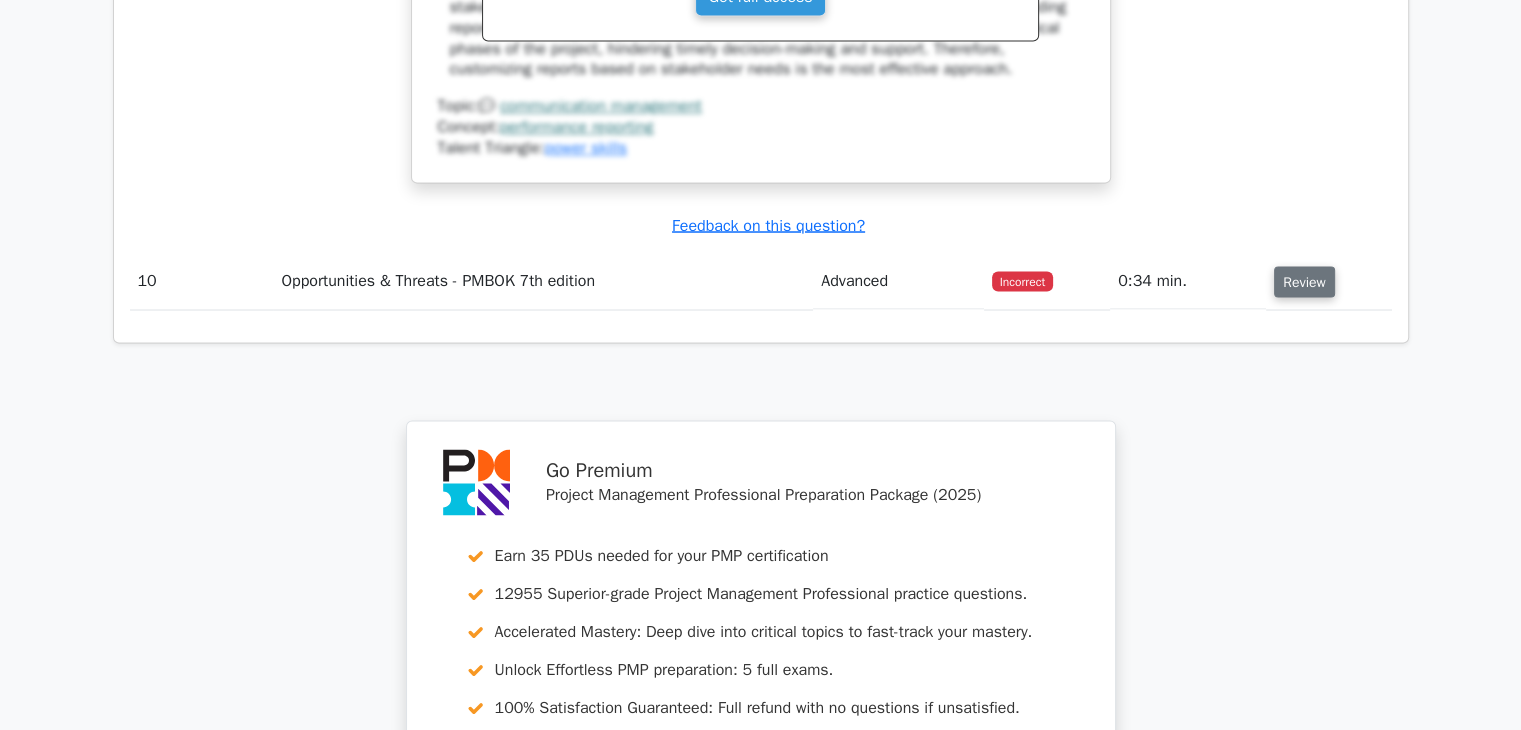 click on "Review" at bounding box center (1304, 281) 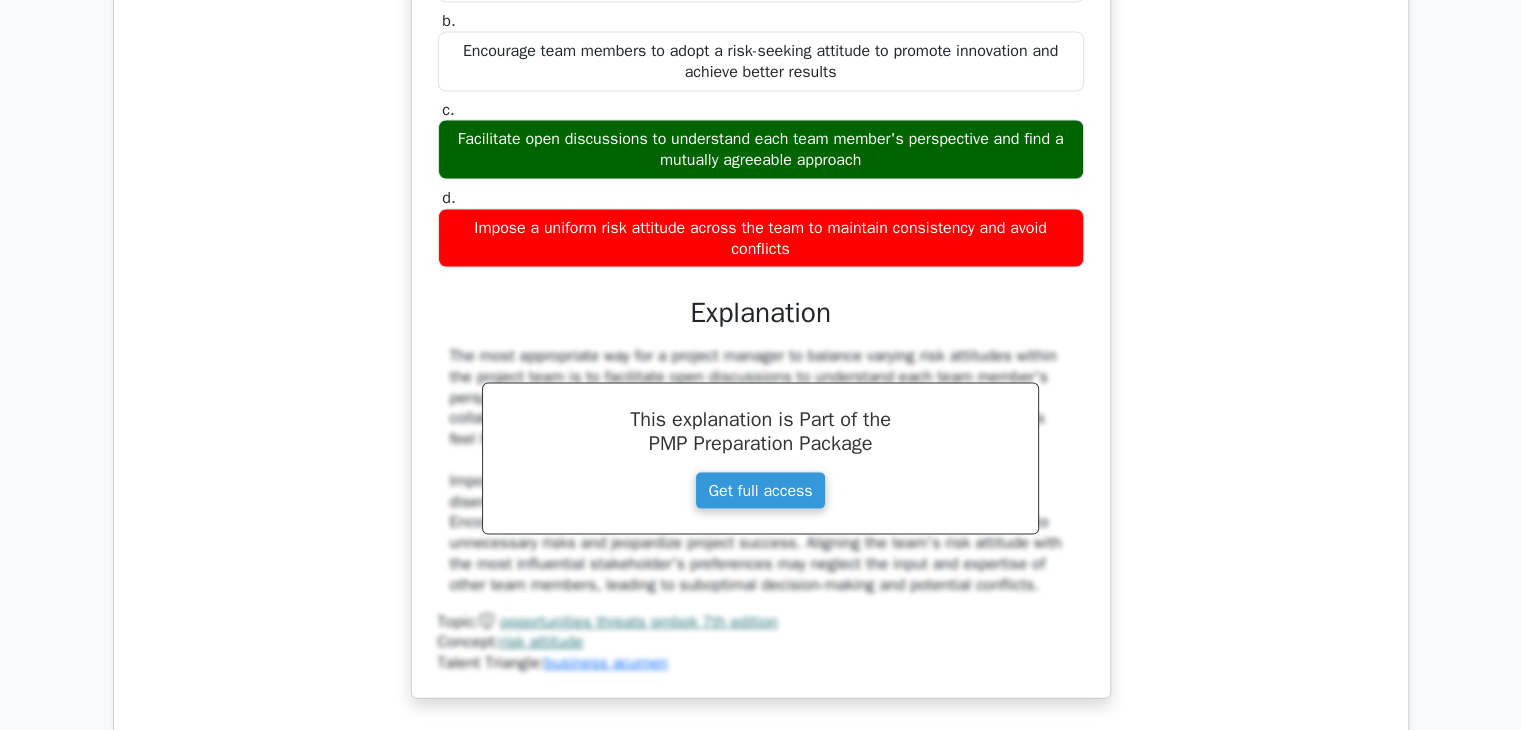scroll, scrollTop: 4000, scrollLeft: 0, axis: vertical 